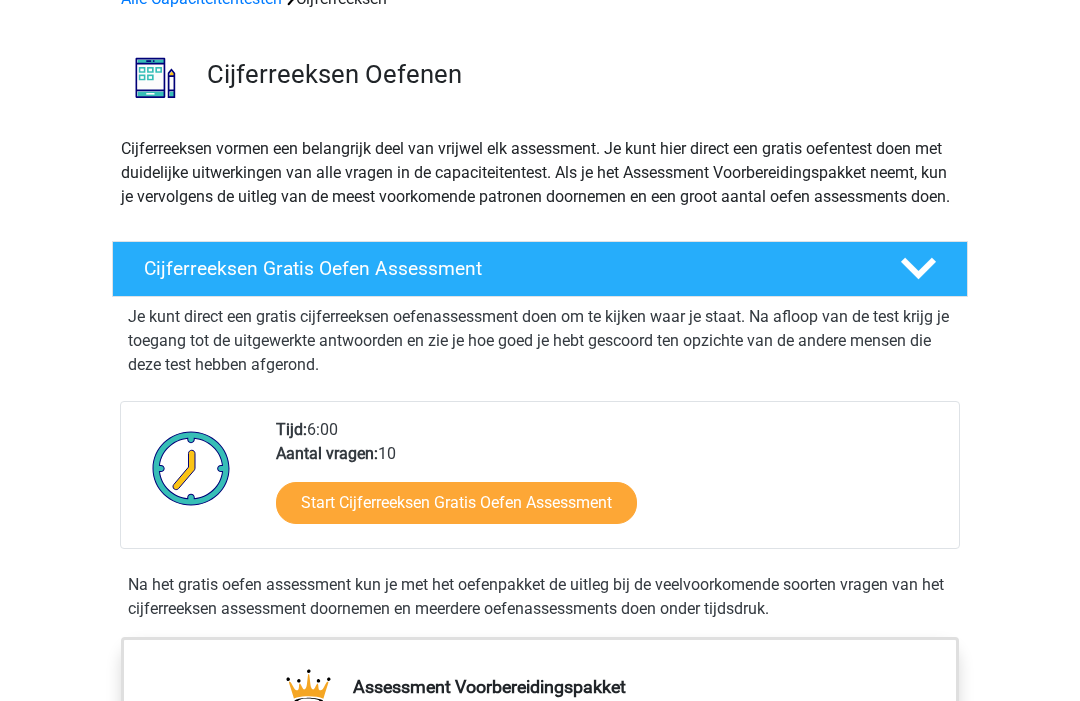 scroll, scrollTop: 174, scrollLeft: 0, axis: vertical 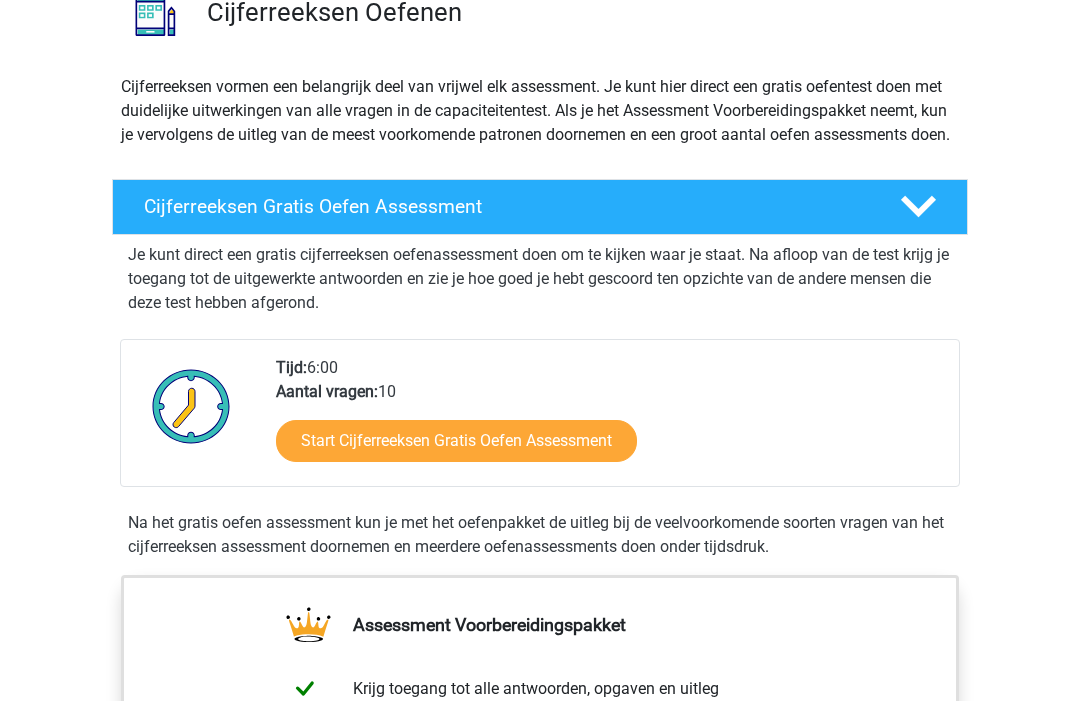 click on "Start Cijferreeksen
Gratis Oefen Assessment" at bounding box center [456, 442] 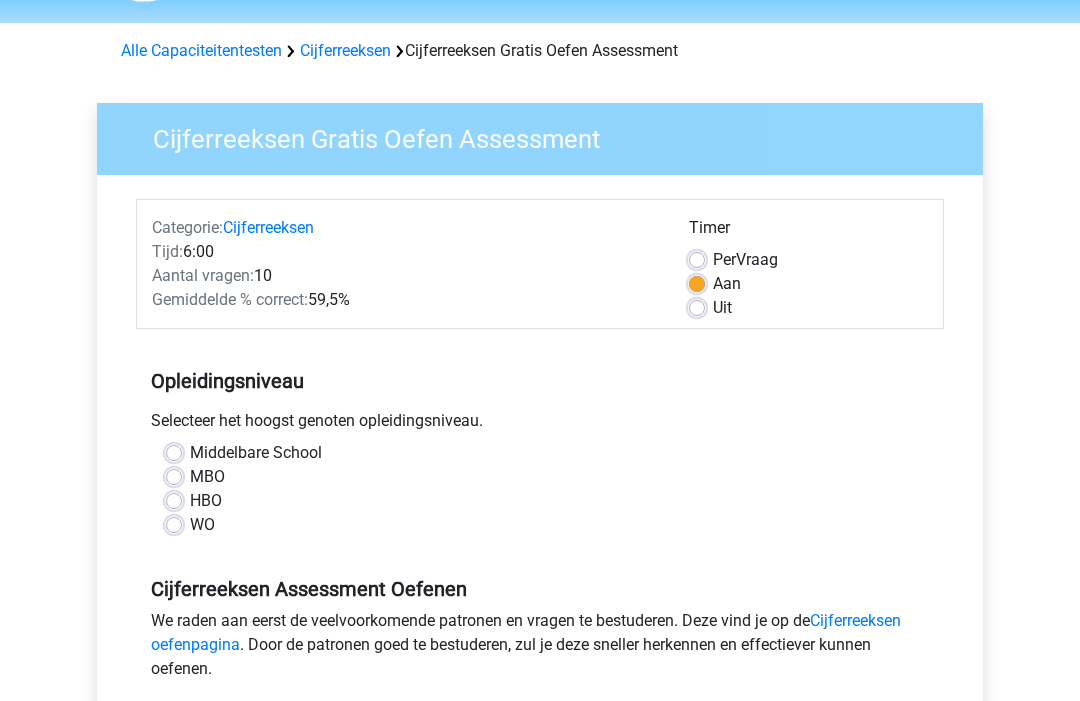 scroll, scrollTop: 83, scrollLeft: 0, axis: vertical 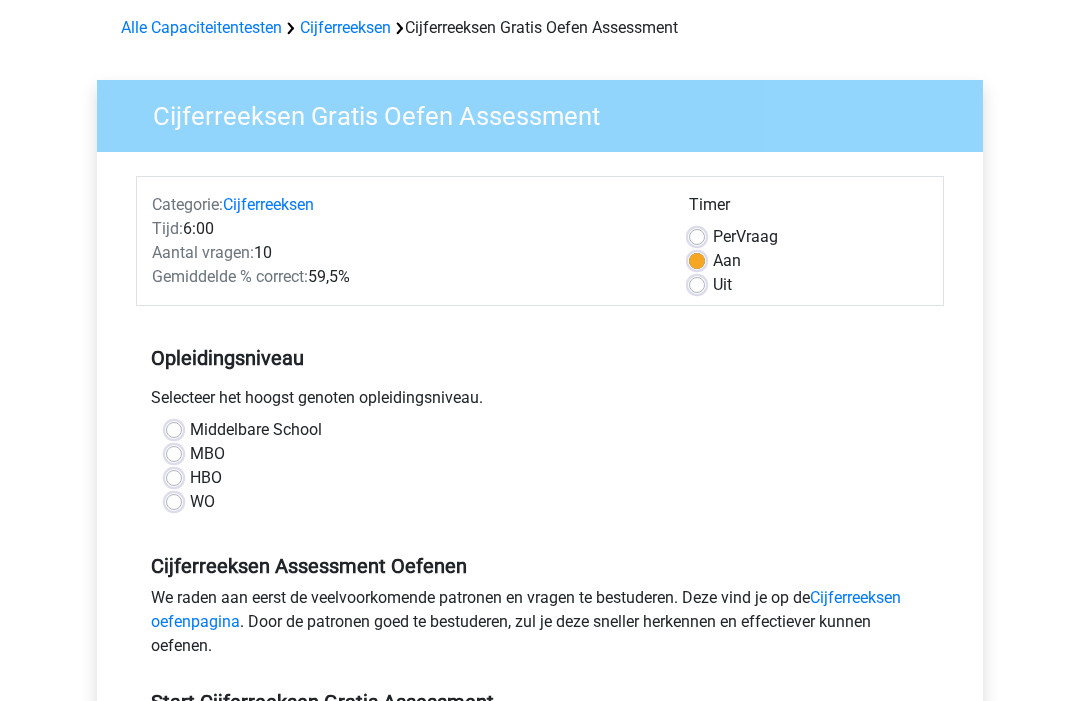 click on "Middelbare School" at bounding box center [256, 431] 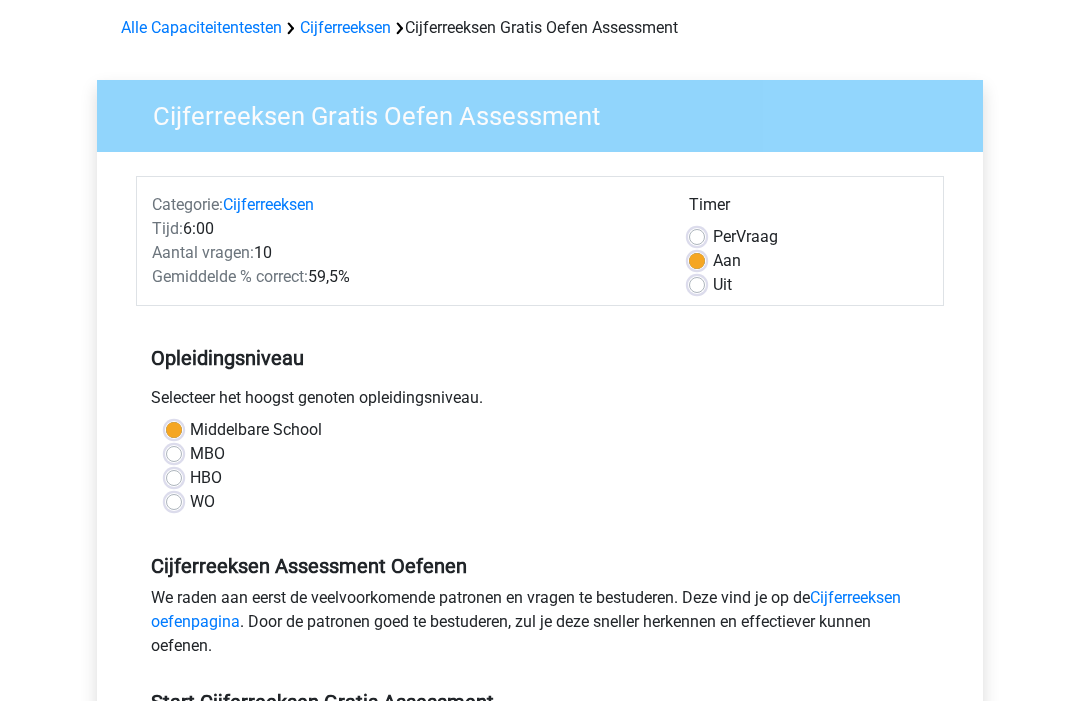 click on "MBO" at bounding box center (207, 455) 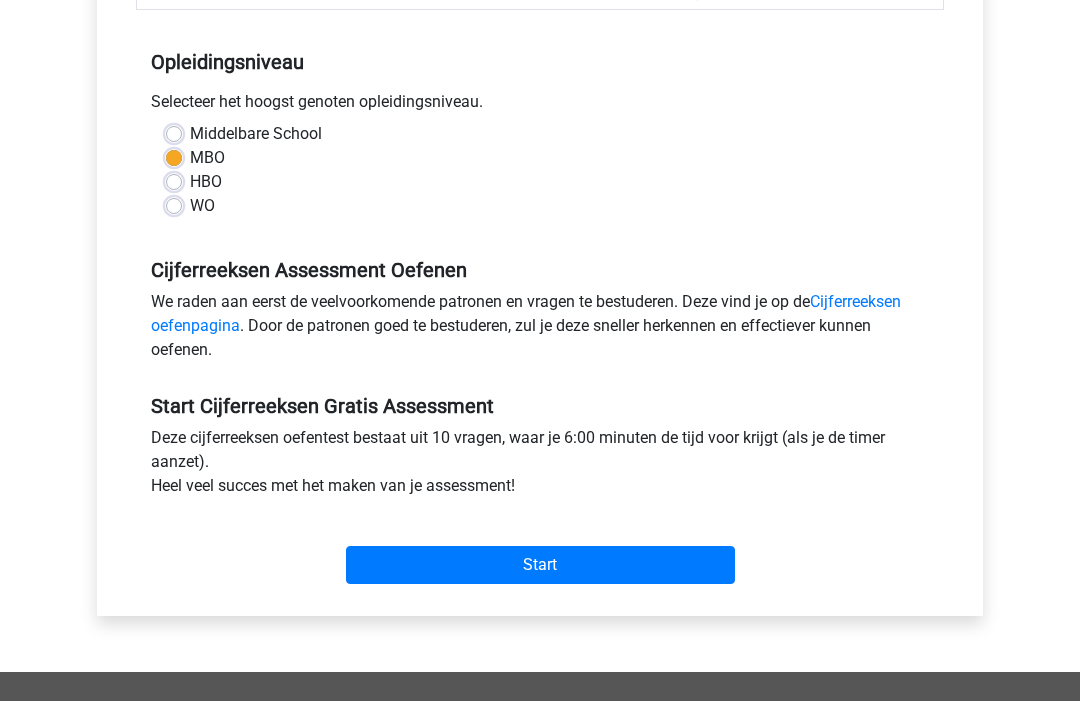 scroll, scrollTop: 380, scrollLeft: 0, axis: vertical 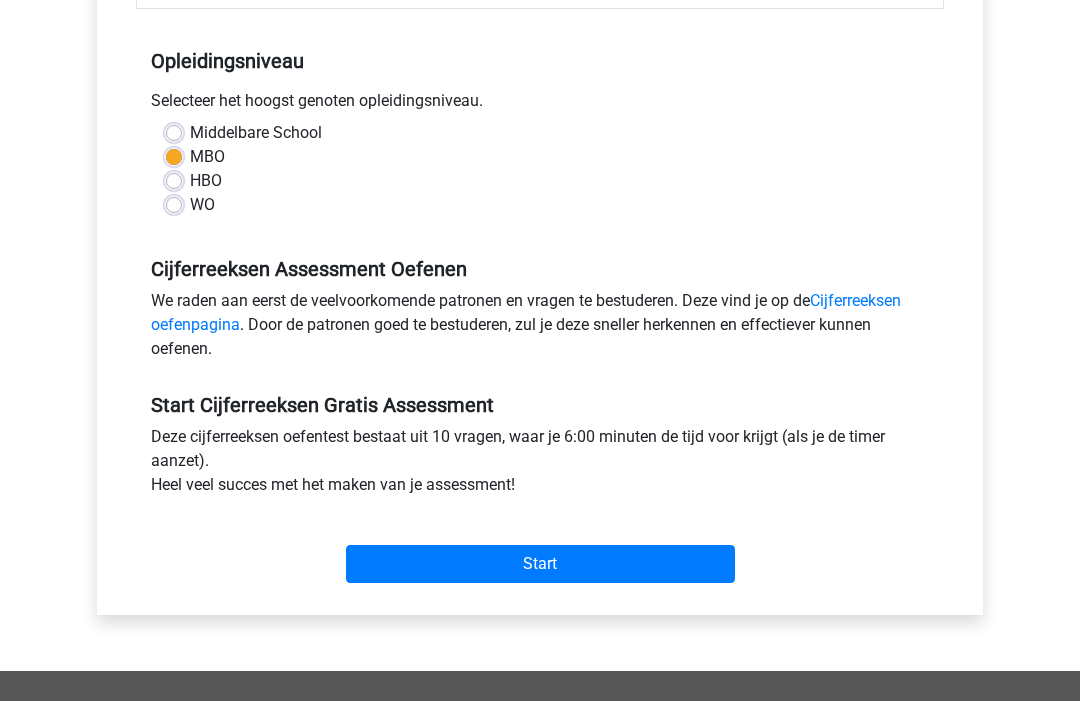 click on "Start" at bounding box center [540, 565] 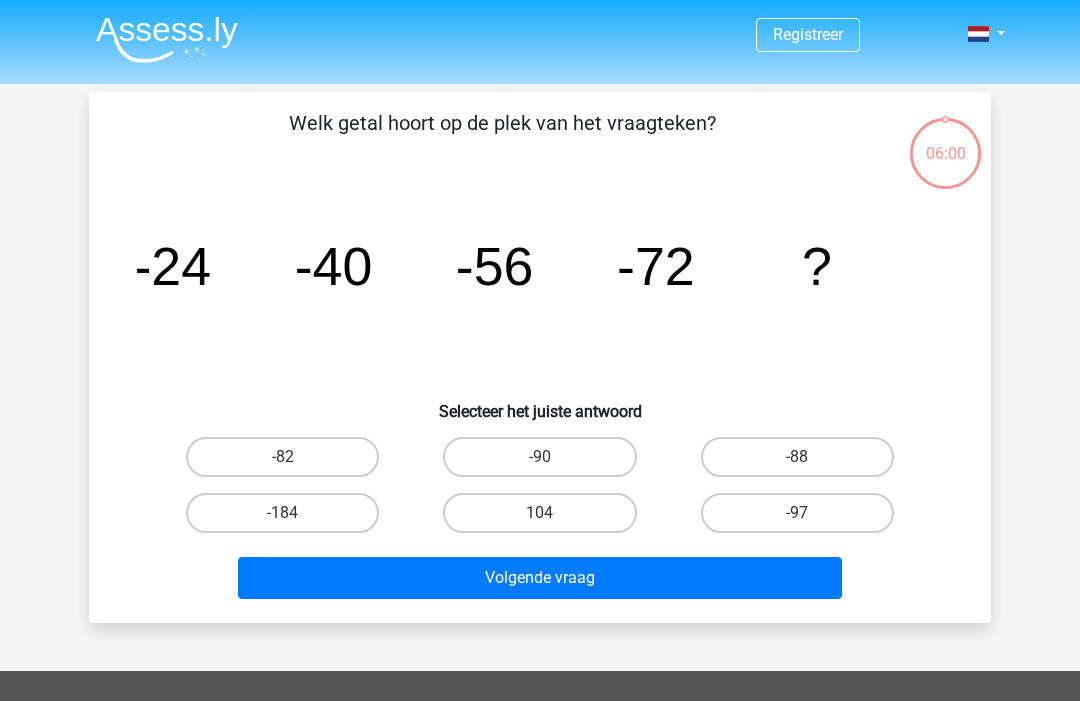 scroll, scrollTop: 0, scrollLeft: 0, axis: both 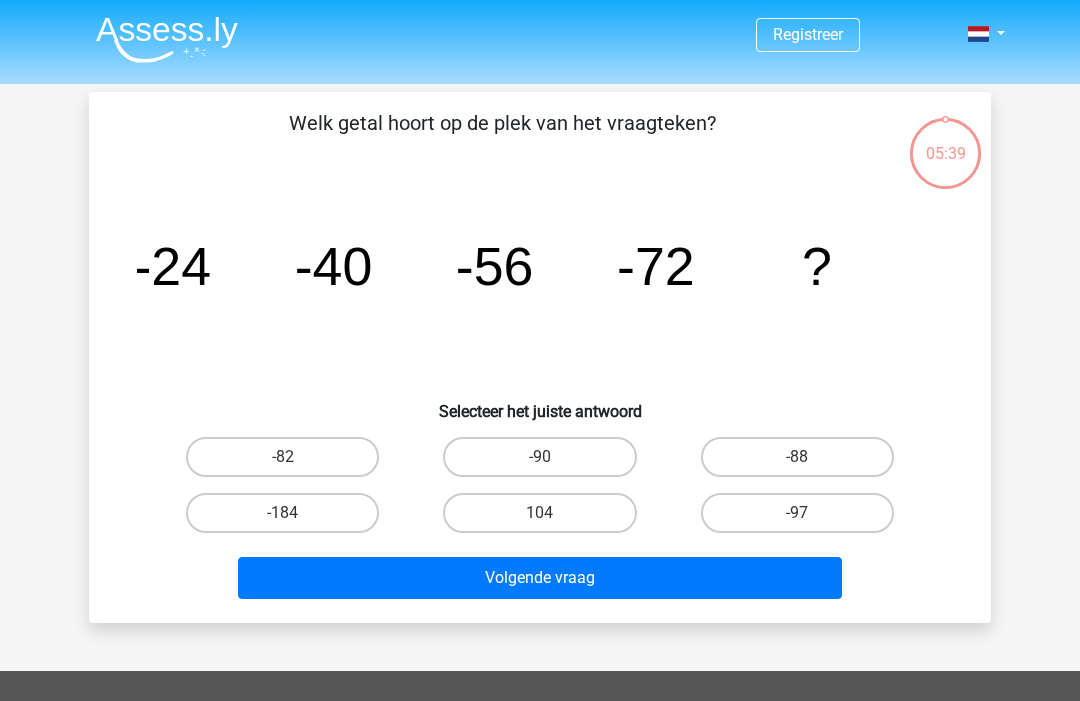 click on "-88" at bounding box center [797, 457] 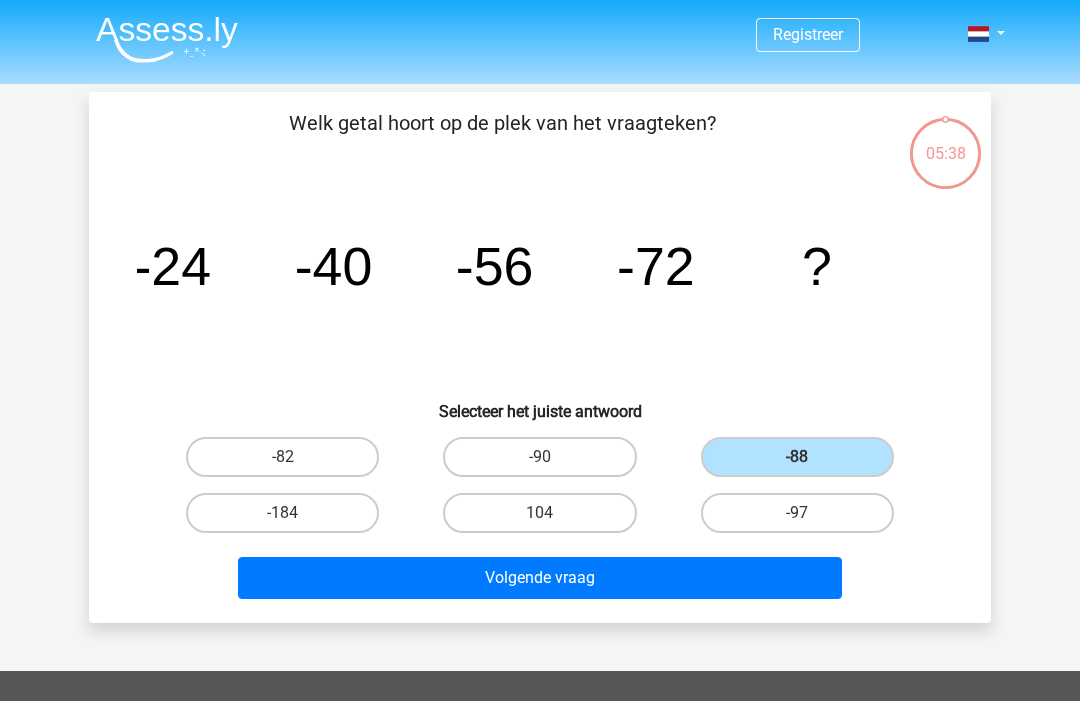 click on "Volgende vraag" at bounding box center (540, 578) 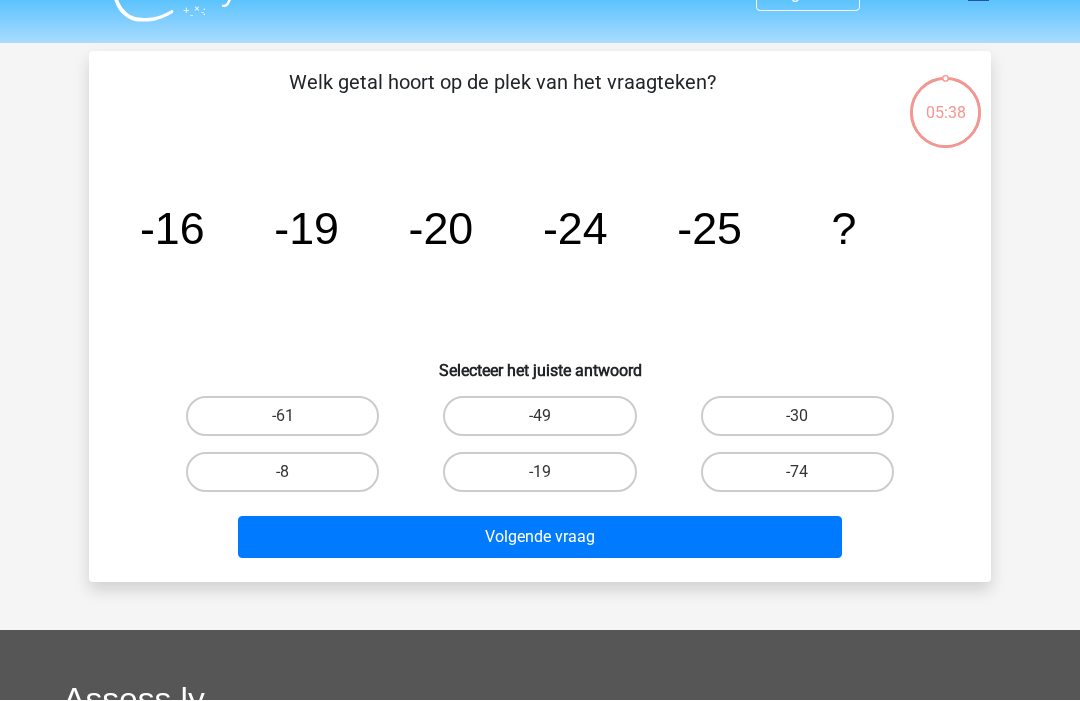 scroll, scrollTop: 92, scrollLeft: 0, axis: vertical 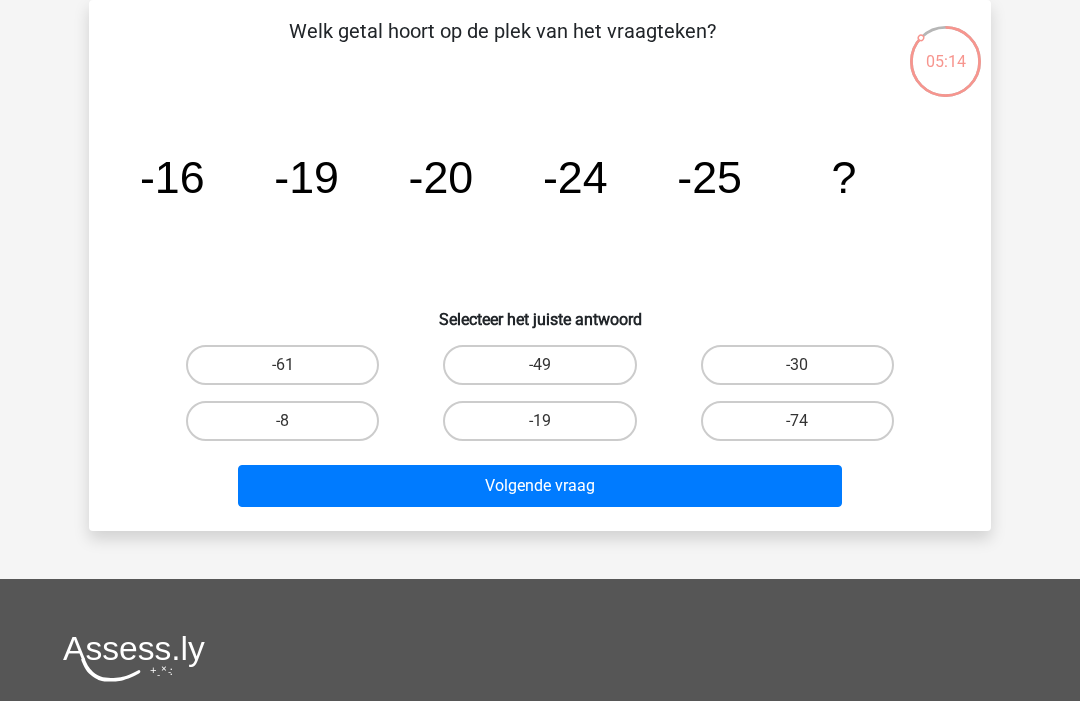 click on "-49" at bounding box center (539, 365) 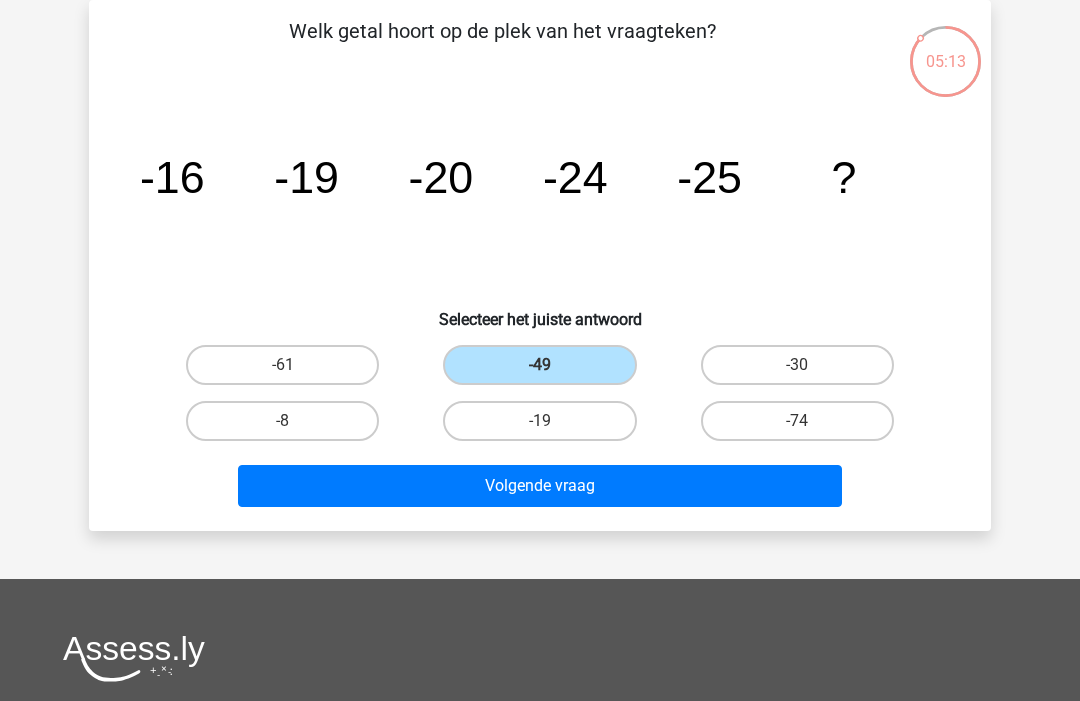 click on "Volgende vraag" at bounding box center [540, 486] 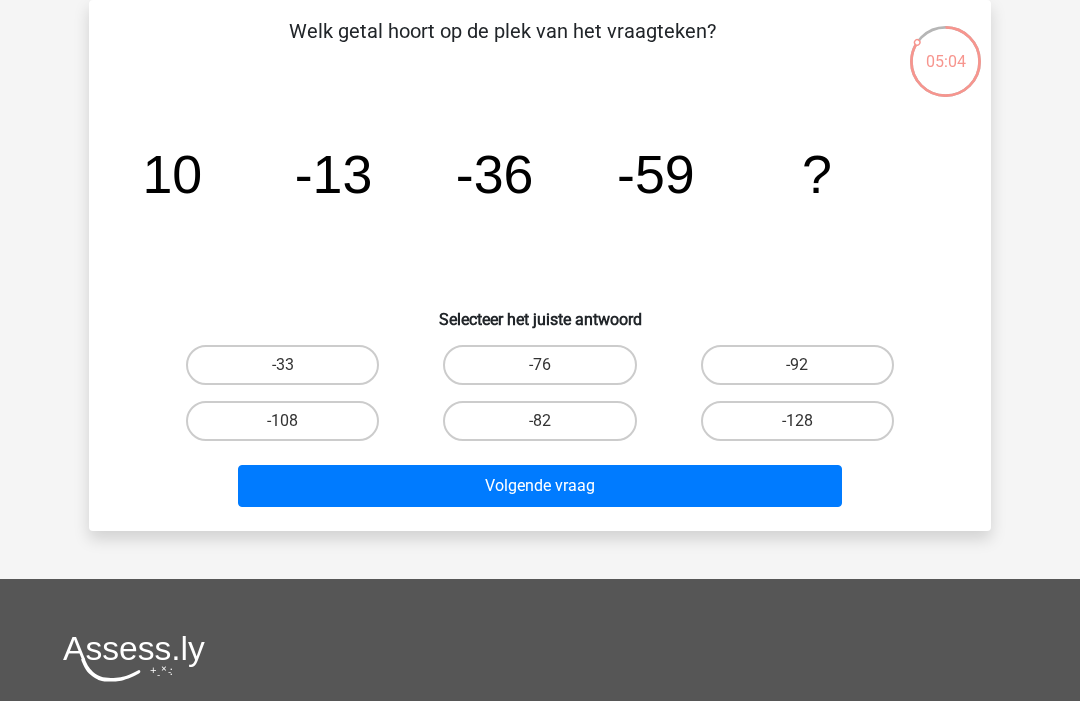 click on "-128" at bounding box center (797, 421) 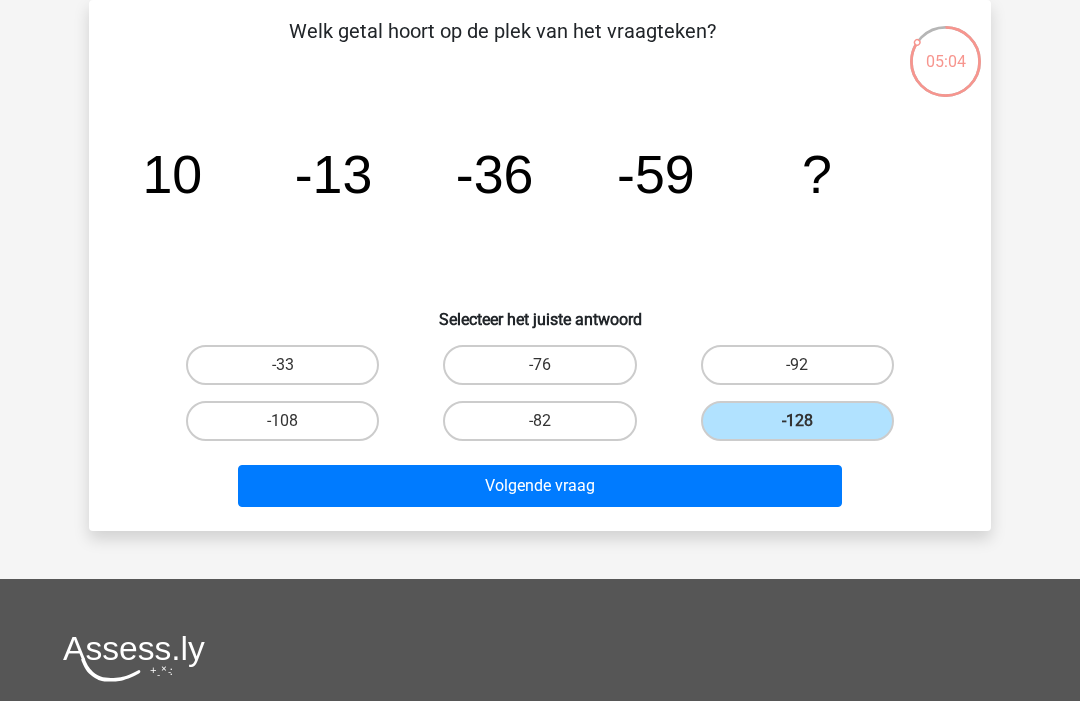 click on "Volgende vraag" at bounding box center [540, 486] 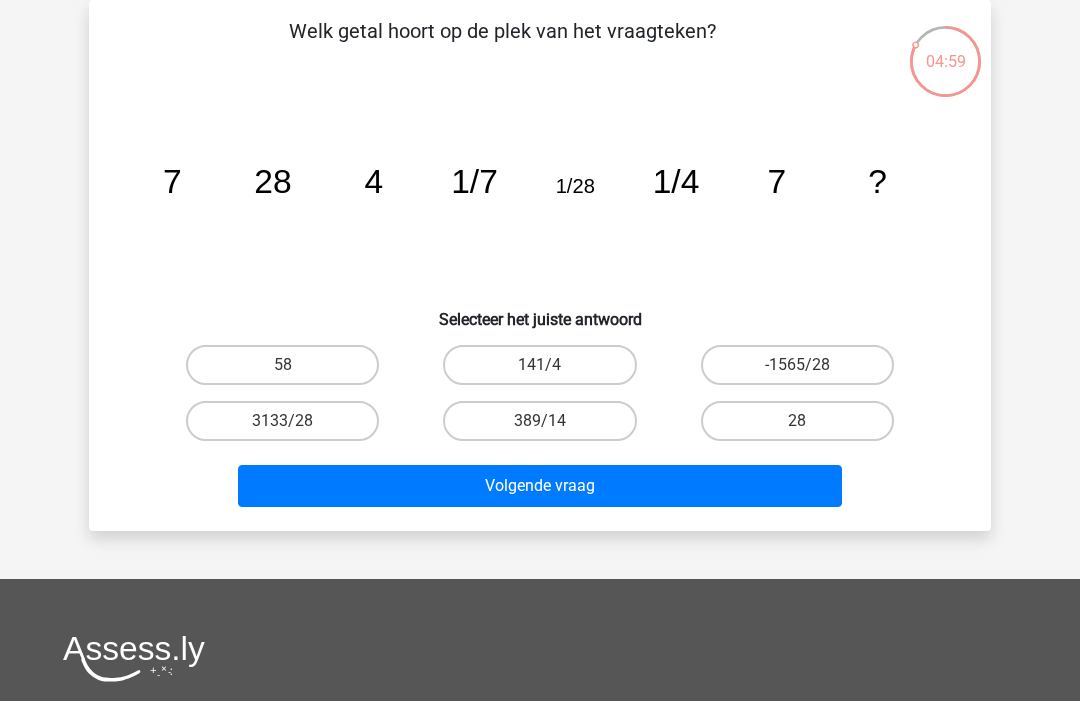 click on "141/4" at bounding box center (539, 365) 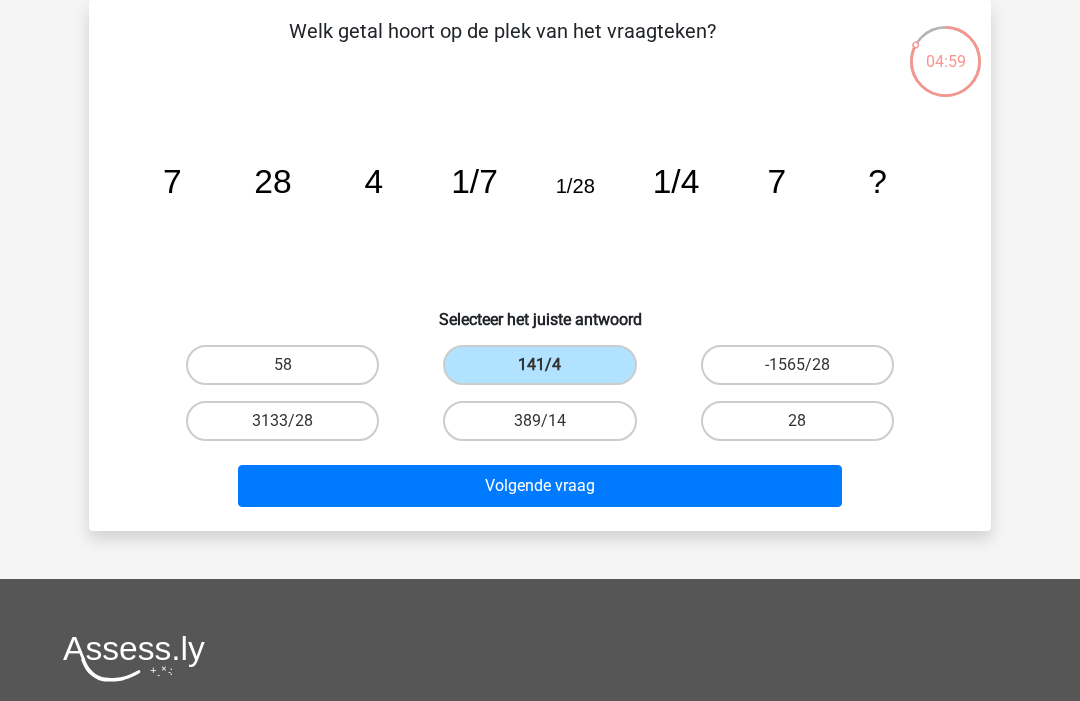 click on "Volgende vraag" at bounding box center [540, 486] 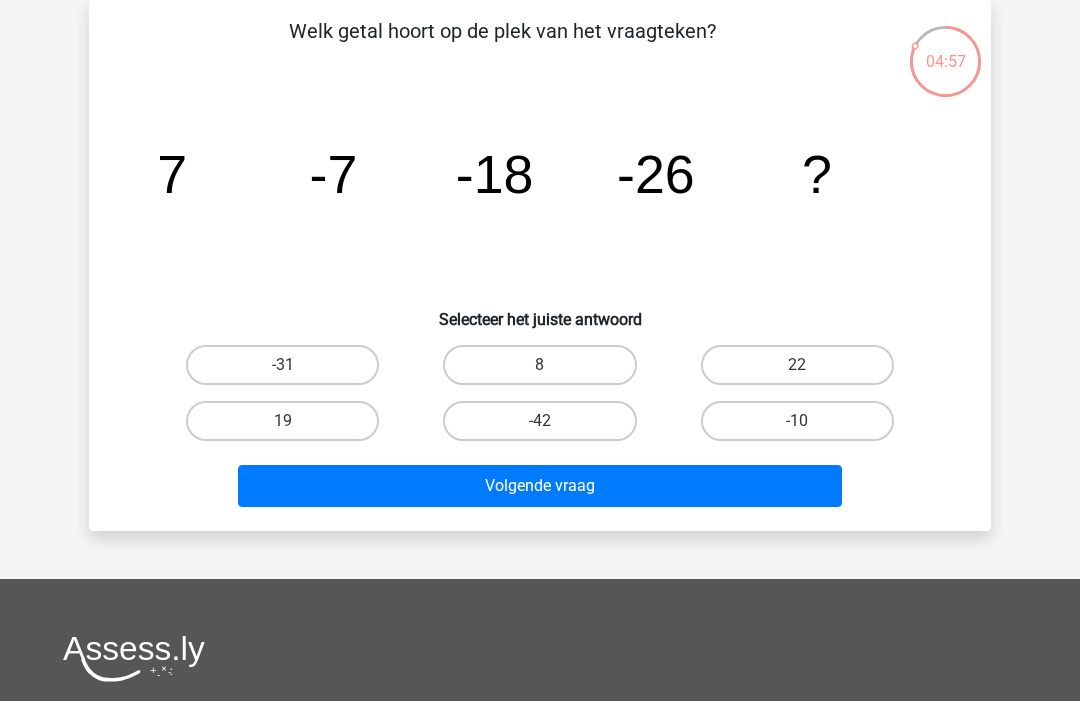 click on "-42" at bounding box center [539, 421] 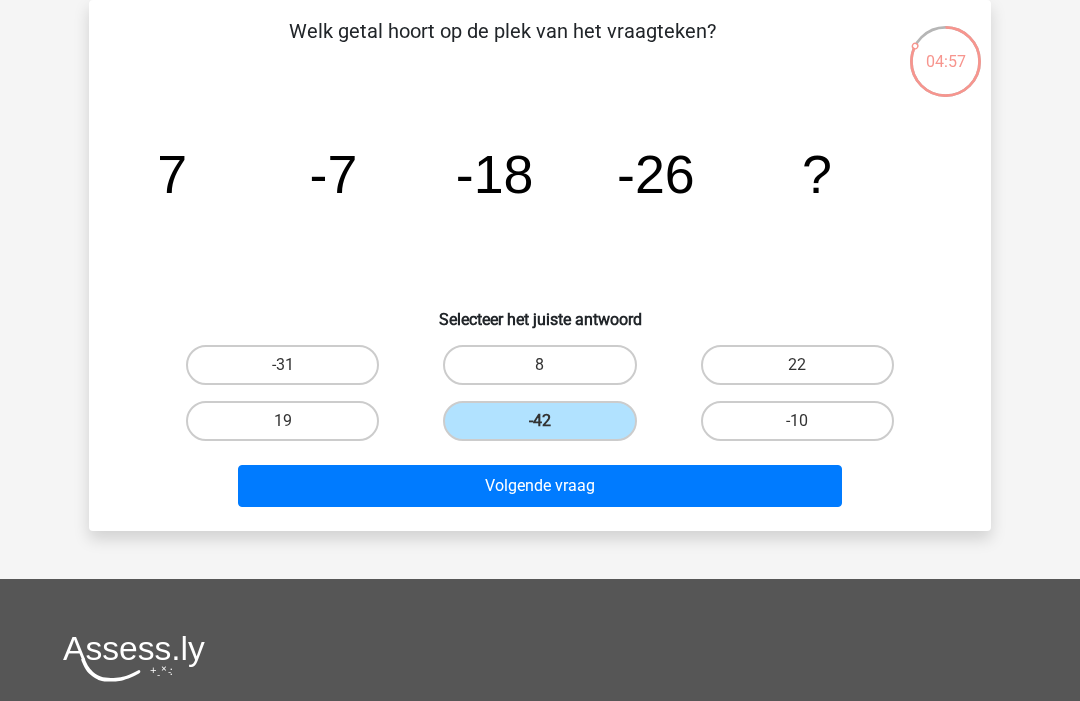 click on "Volgende vraag" at bounding box center (540, 486) 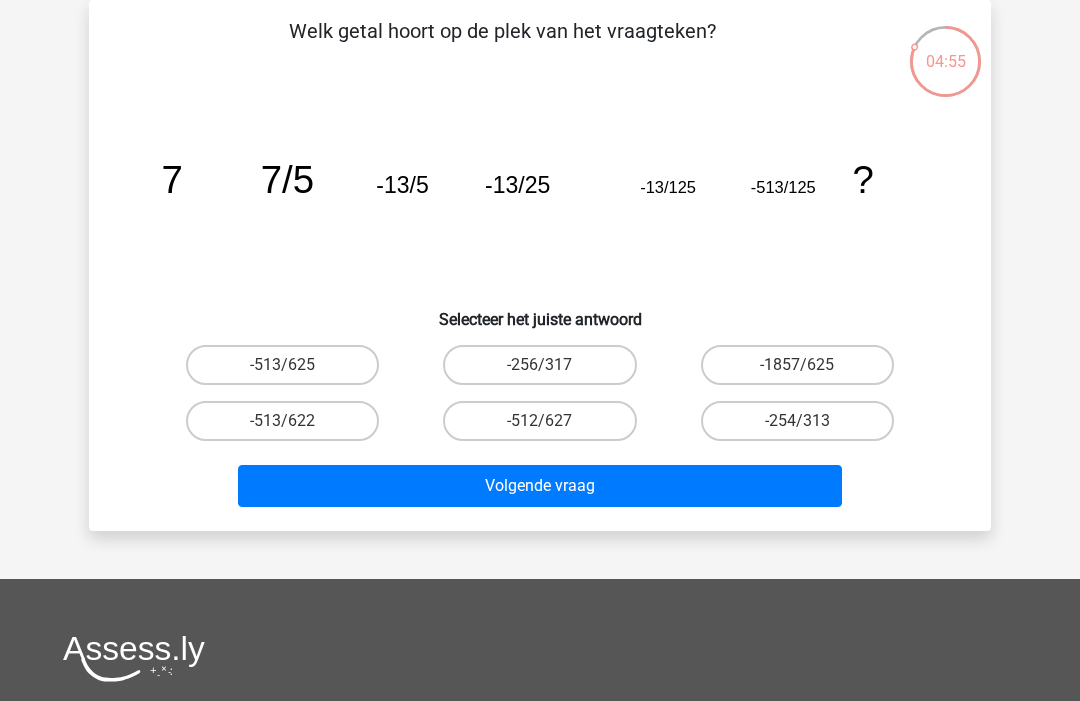 click on "-512/627" at bounding box center [539, 421] 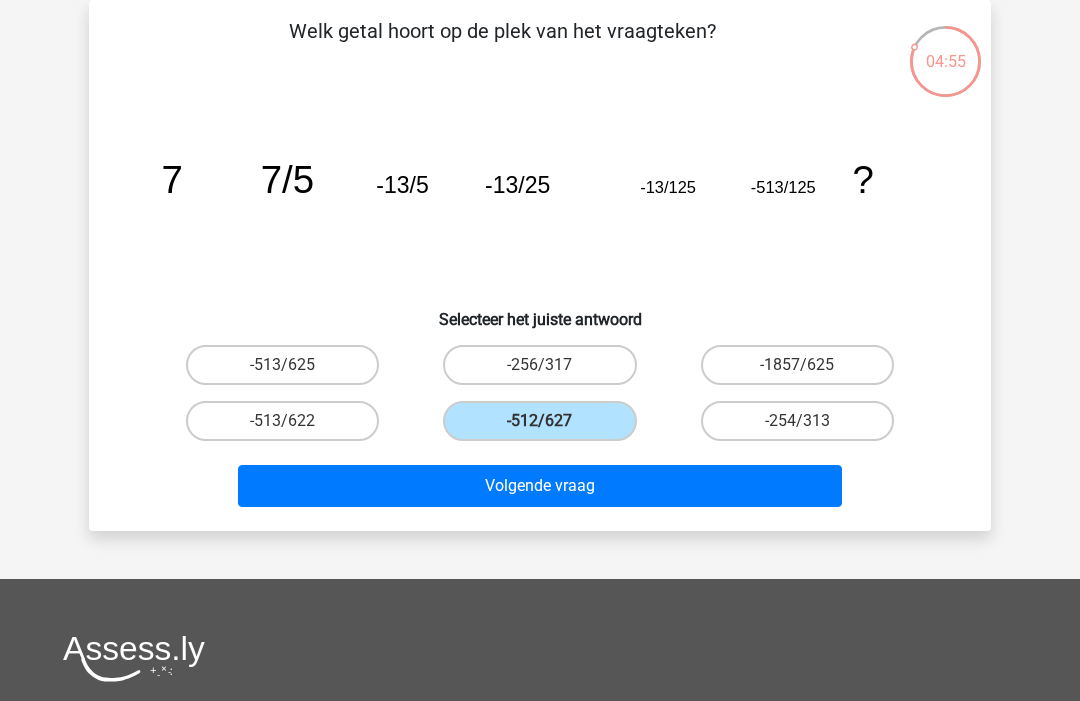 click on "Volgende vraag" at bounding box center [540, 486] 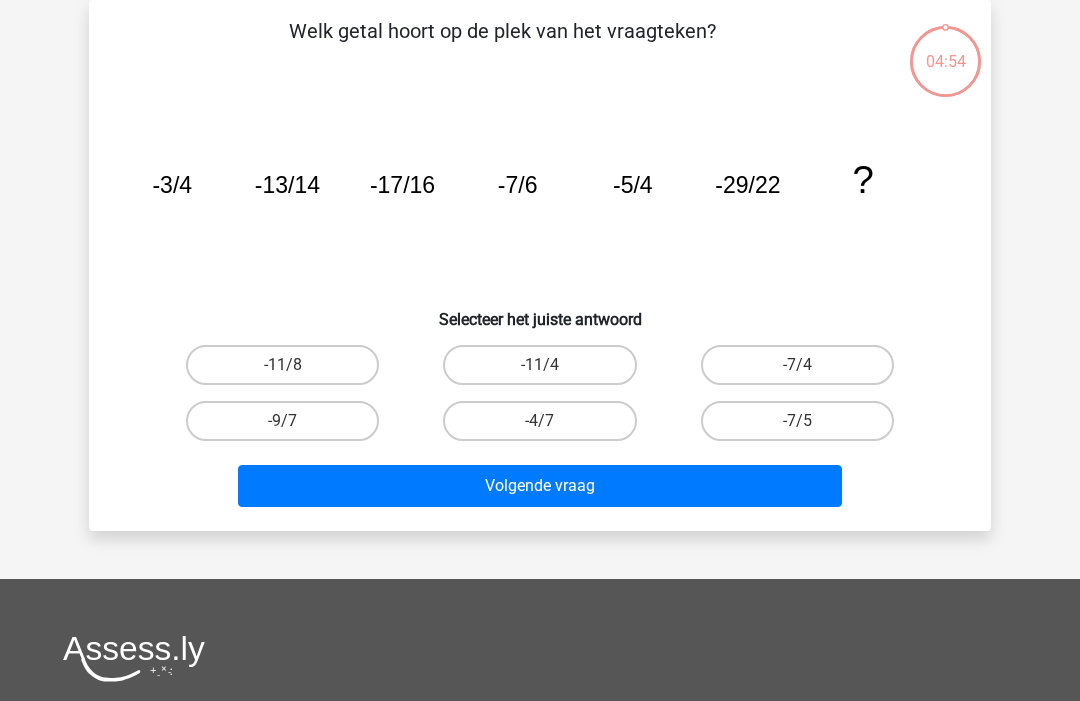 click on "-4/7" at bounding box center (539, 421) 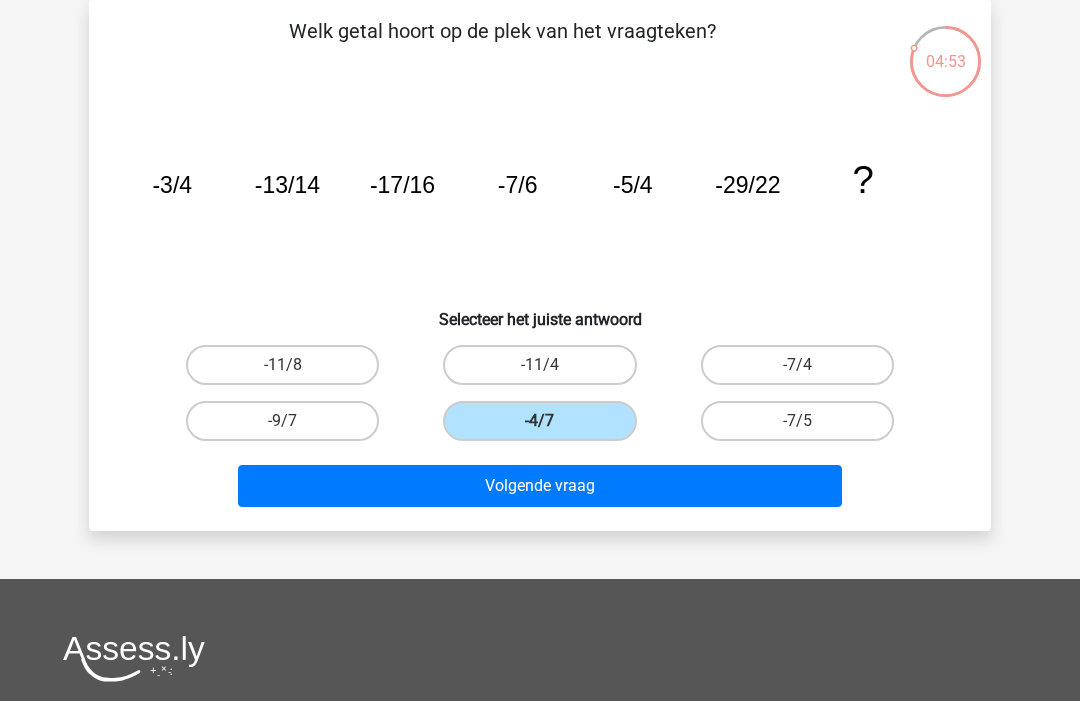 click on "Volgende vraag" at bounding box center [540, 486] 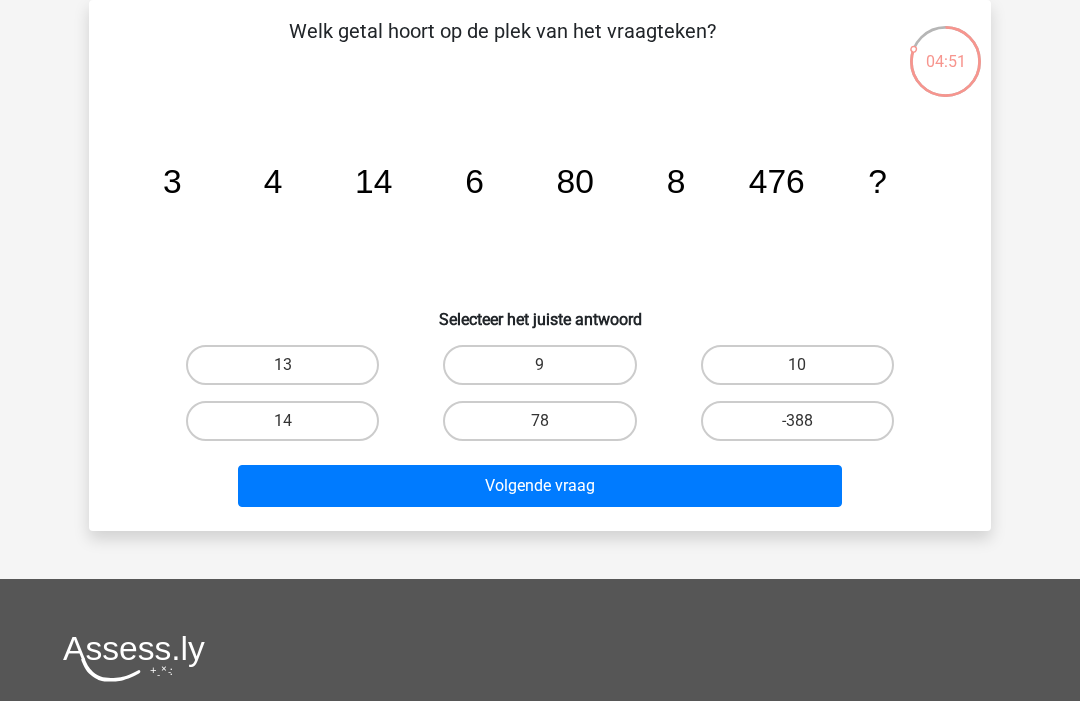 click on "78" at bounding box center [539, 421] 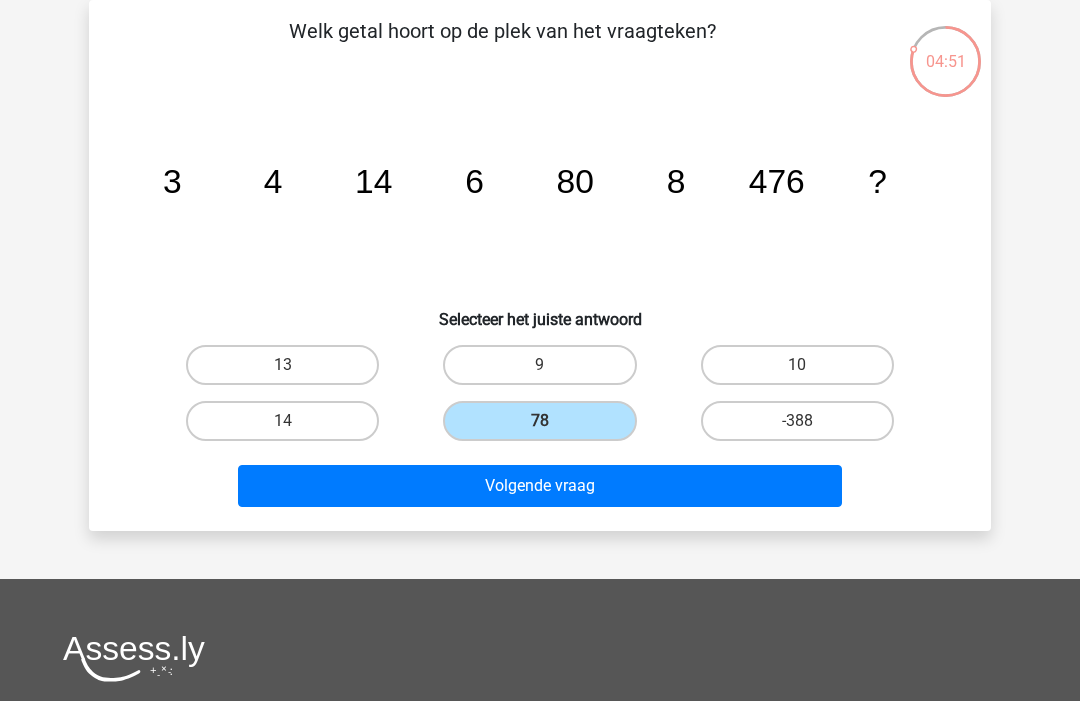 click on "Volgende vraag" at bounding box center (540, 486) 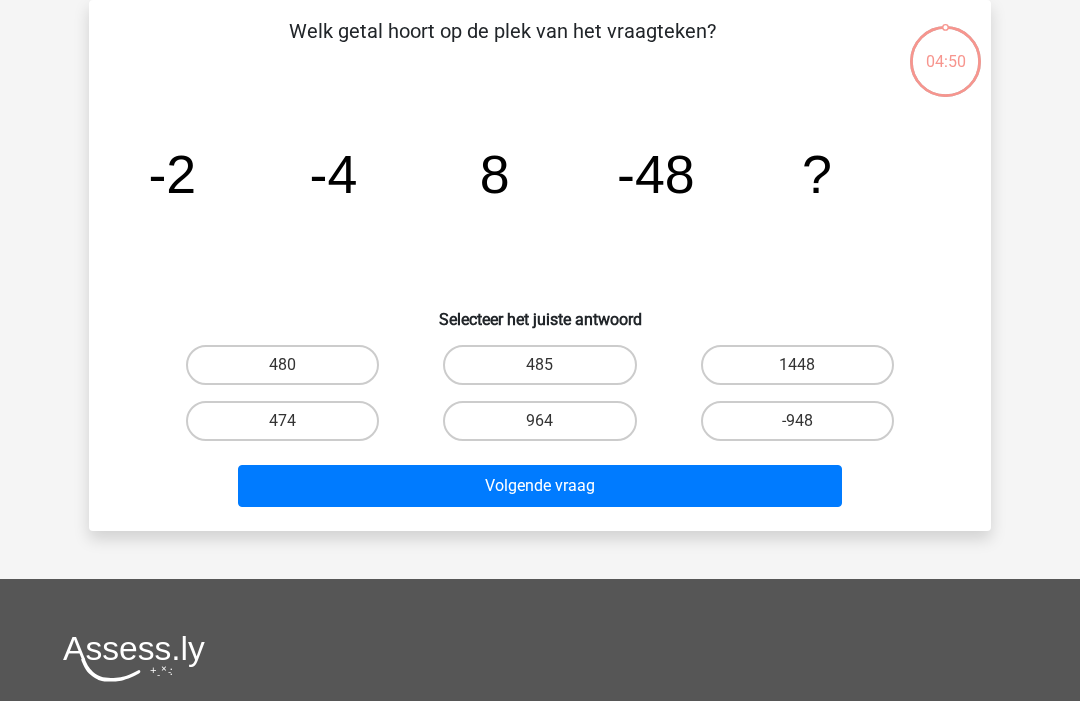 click on "964" at bounding box center (539, 421) 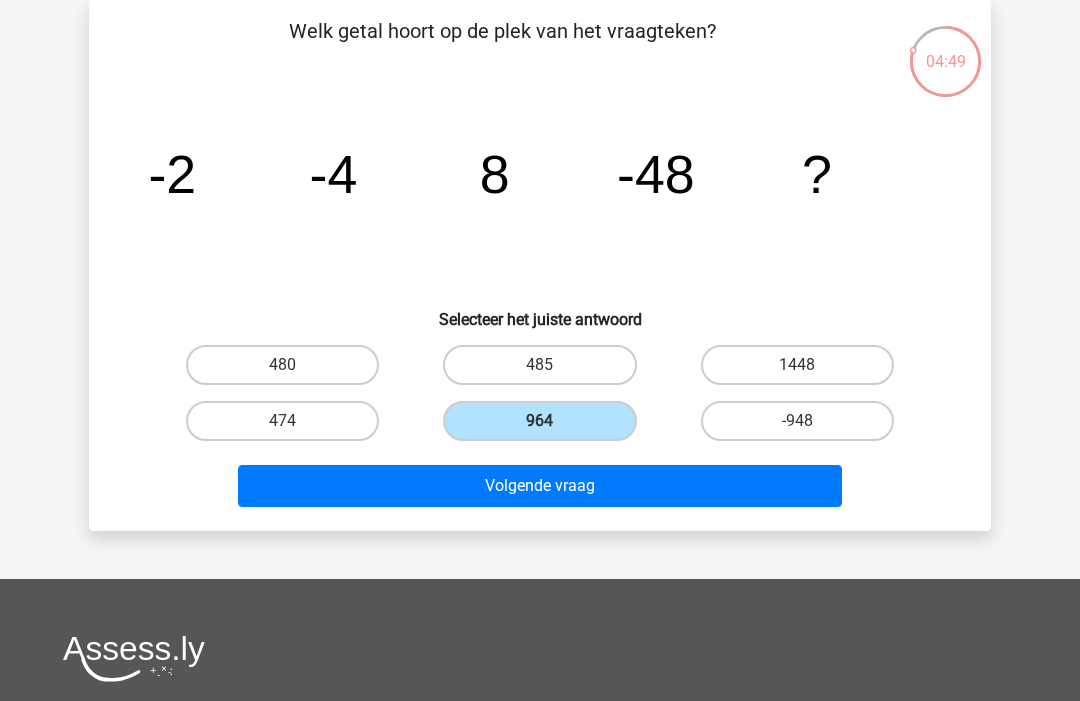 click on "Volgende vraag" at bounding box center (540, 486) 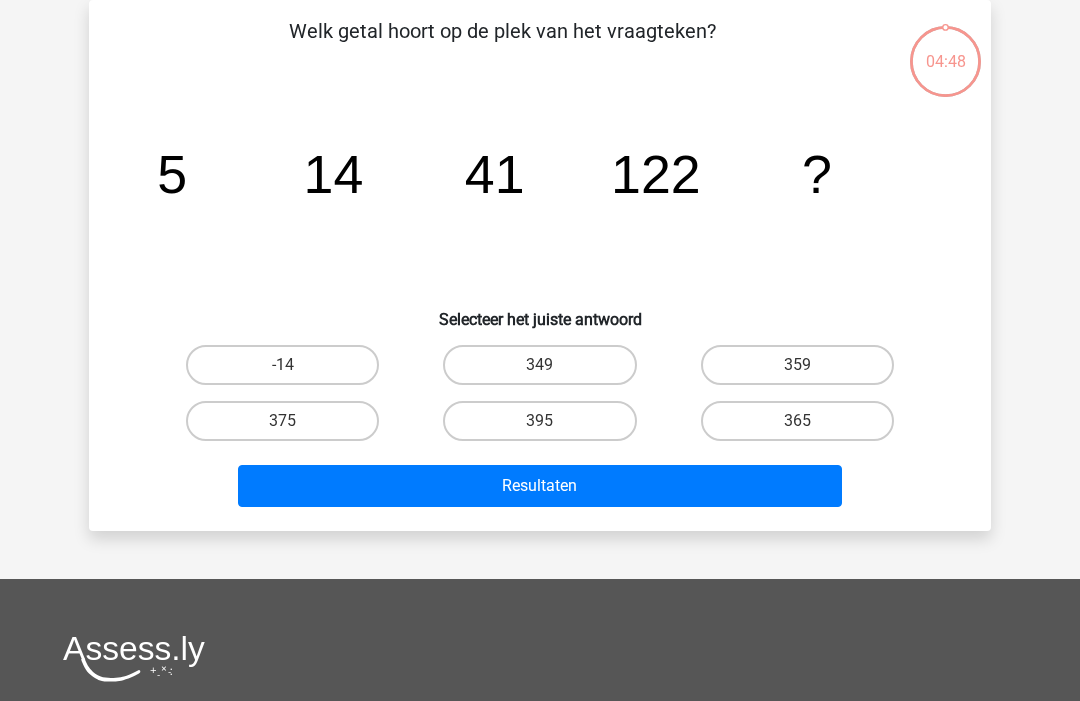 click on "Resultaten" at bounding box center (540, 486) 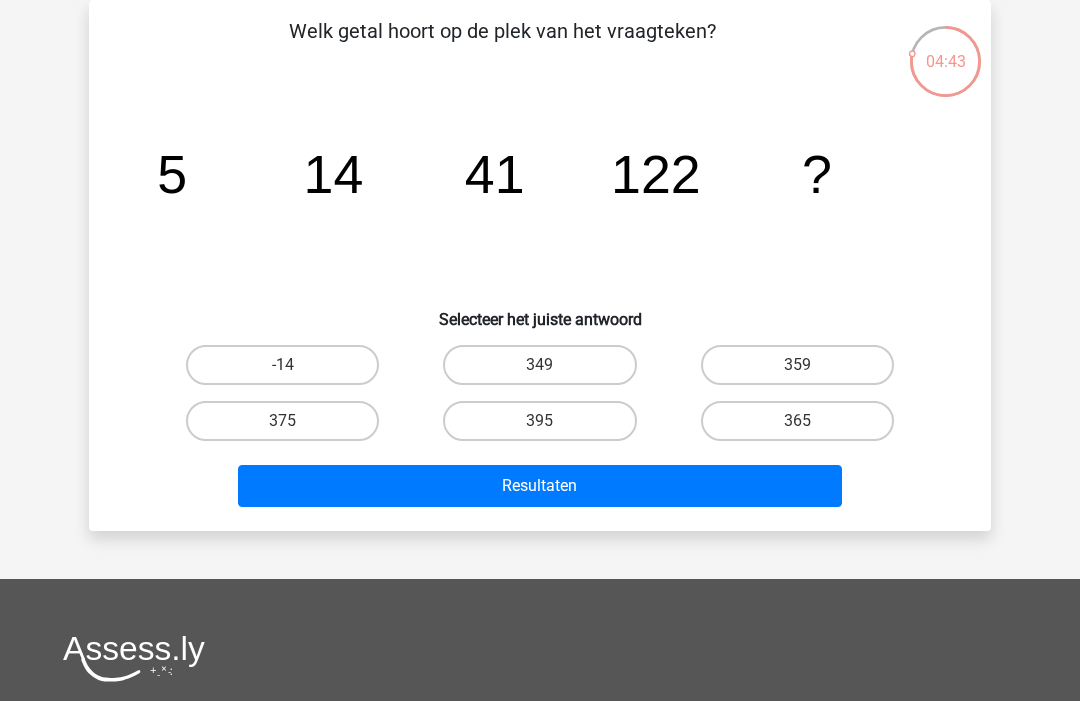 click on "395" at bounding box center (539, 421) 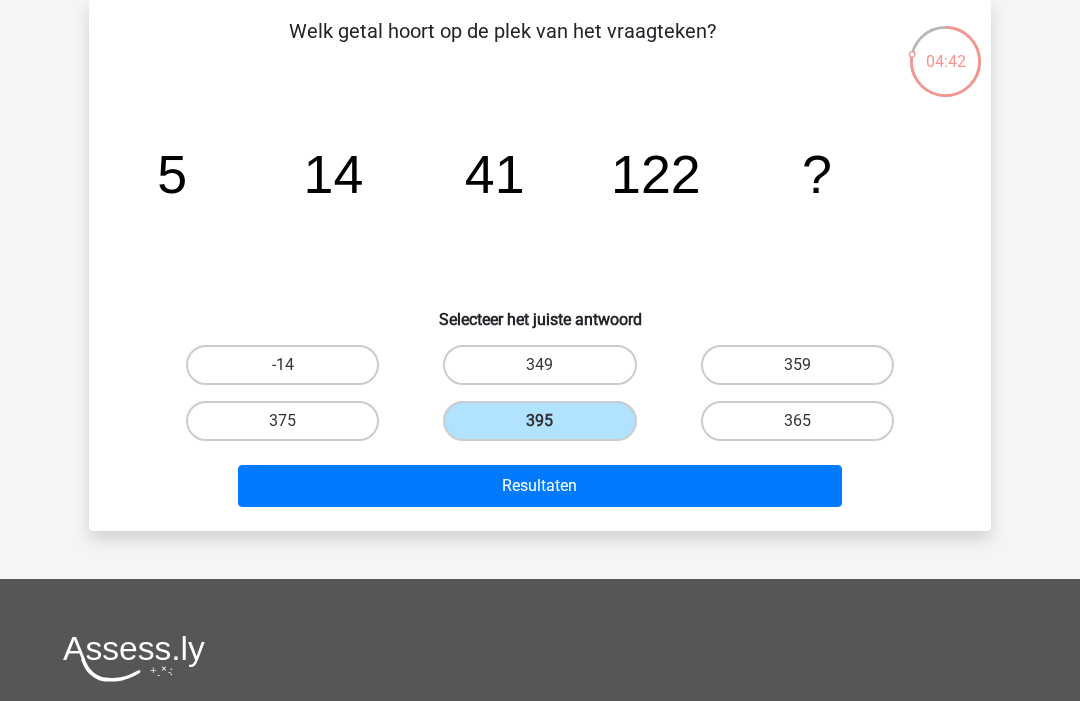 click on "Resultaten" at bounding box center [540, 486] 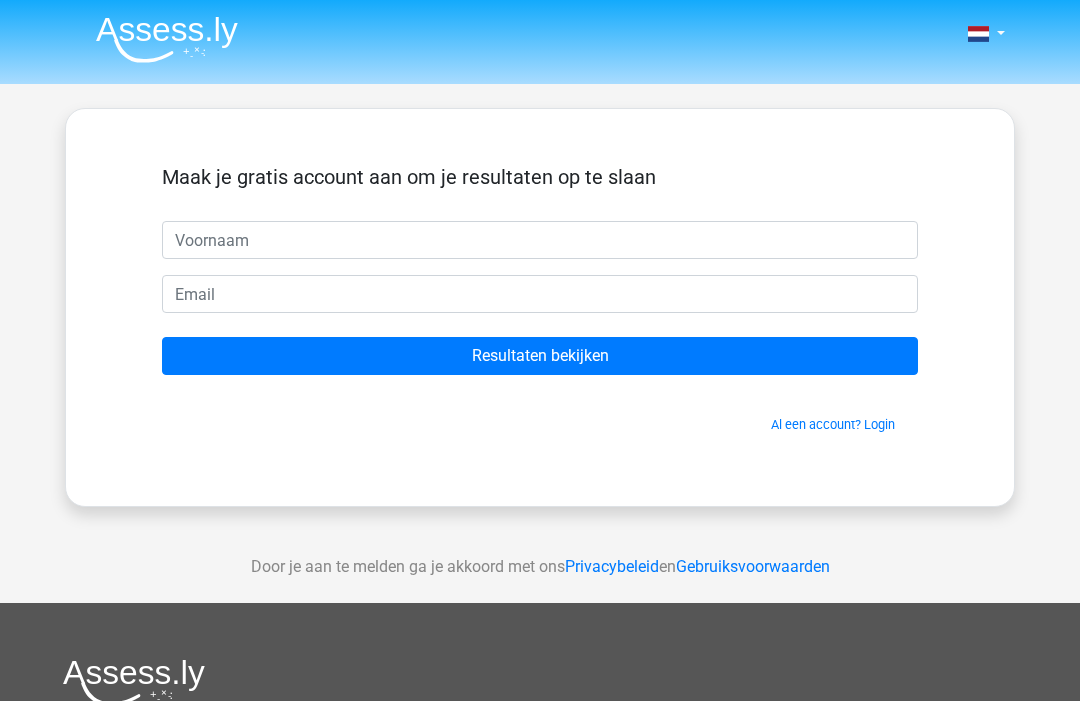 scroll, scrollTop: 0, scrollLeft: 0, axis: both 